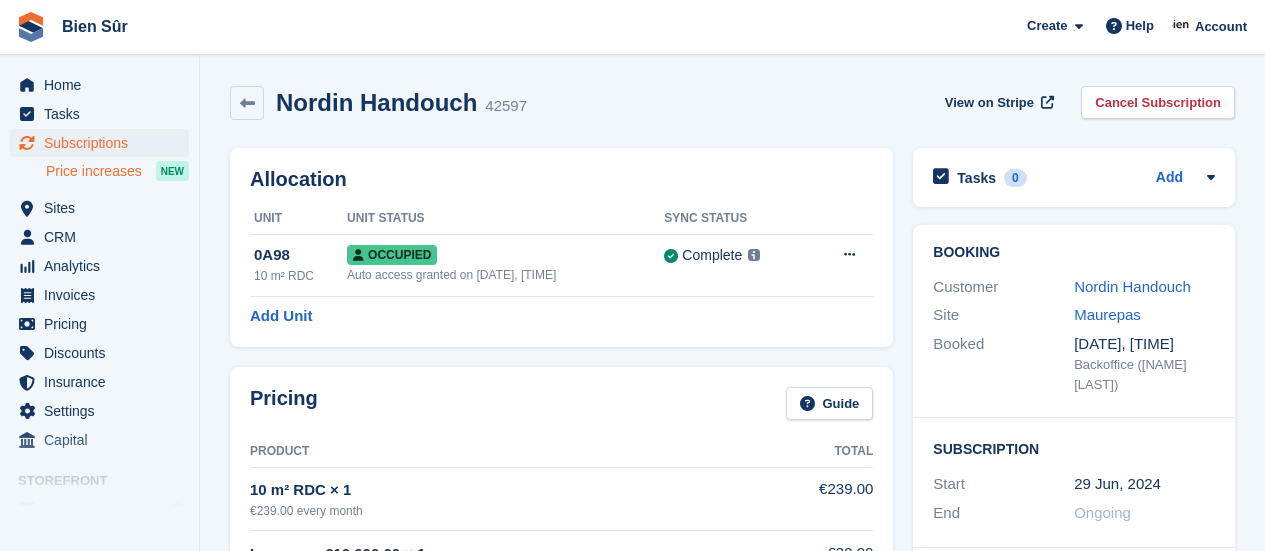scroll, scrollTop: 0, scrollLeft: 0, axis: both 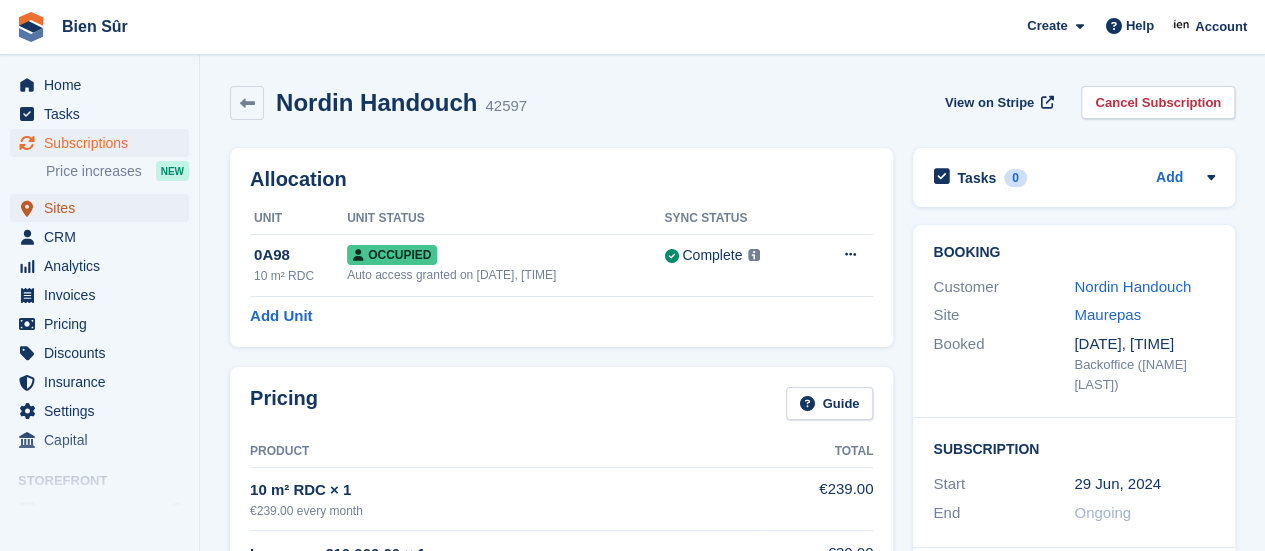 click on "Sites" at bounding box center (104, 208) 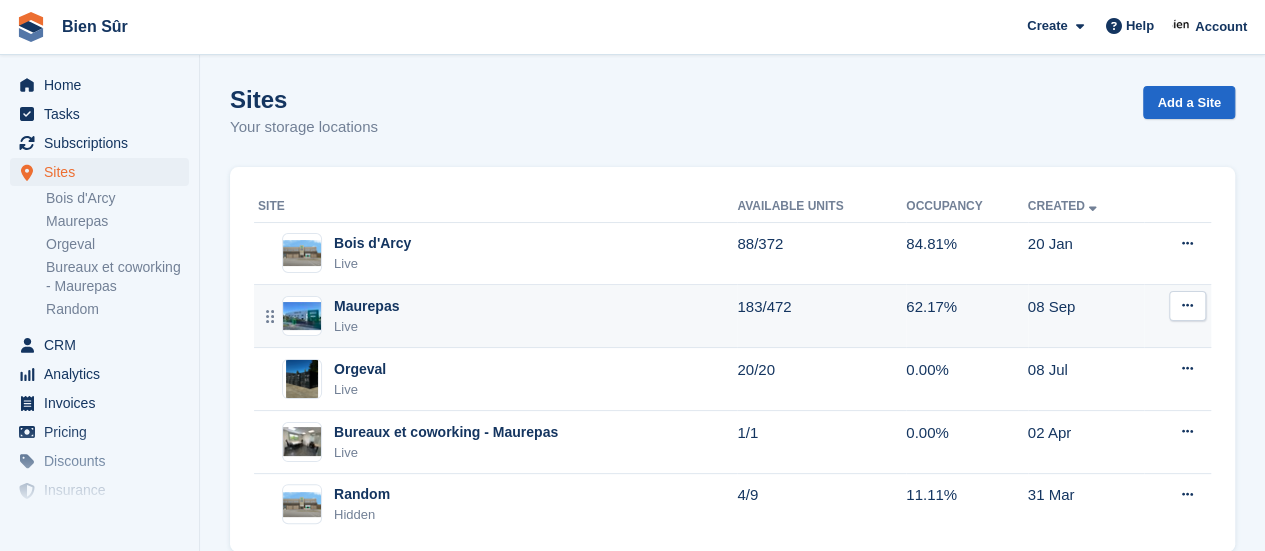 click on "Maurepas
Live" at bounding box center (497, 316) 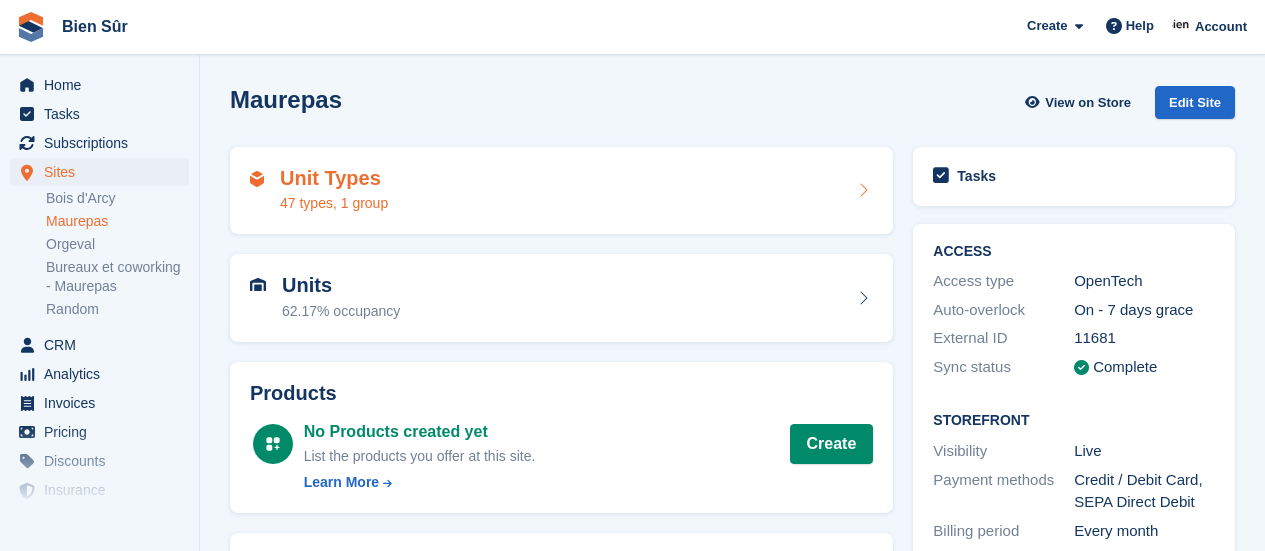 scroll, scrollTop: 0, scrollLeft: 0, axis: both 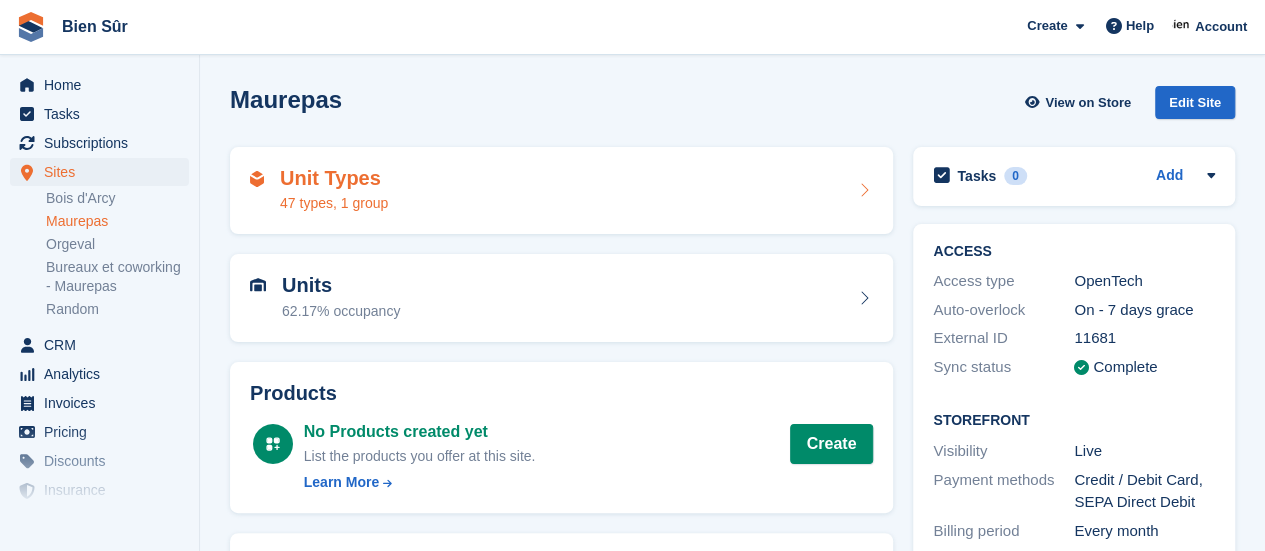 click on "Unit Types
47 types, 1 group" at bounding box center (561, 191) 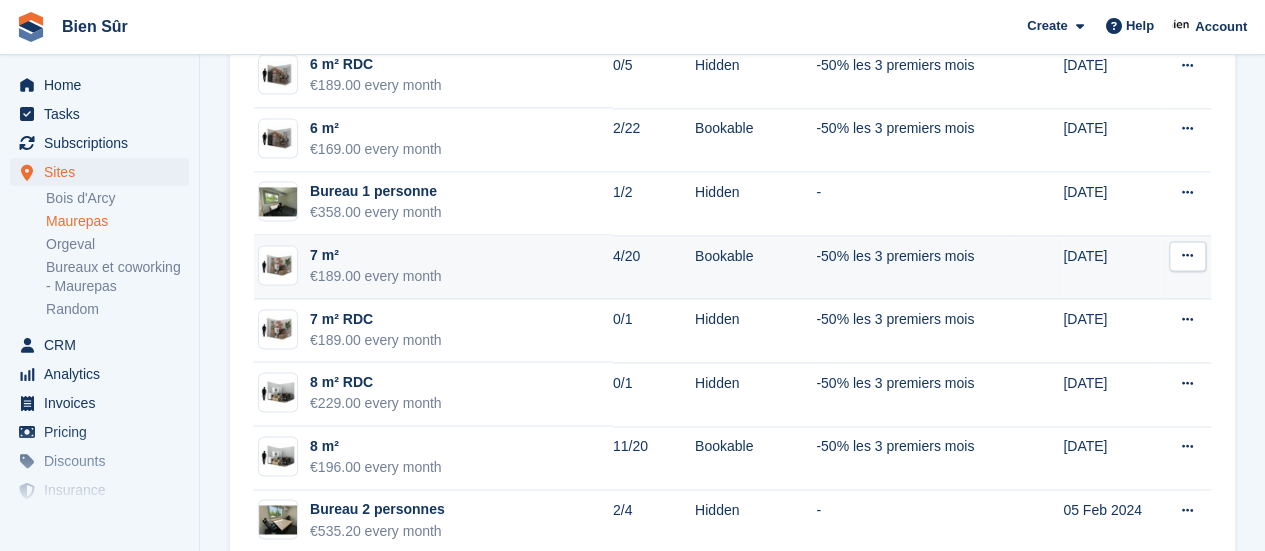 scroll, scrollTop: 1400, scrollLeft: 0, axis: vertical 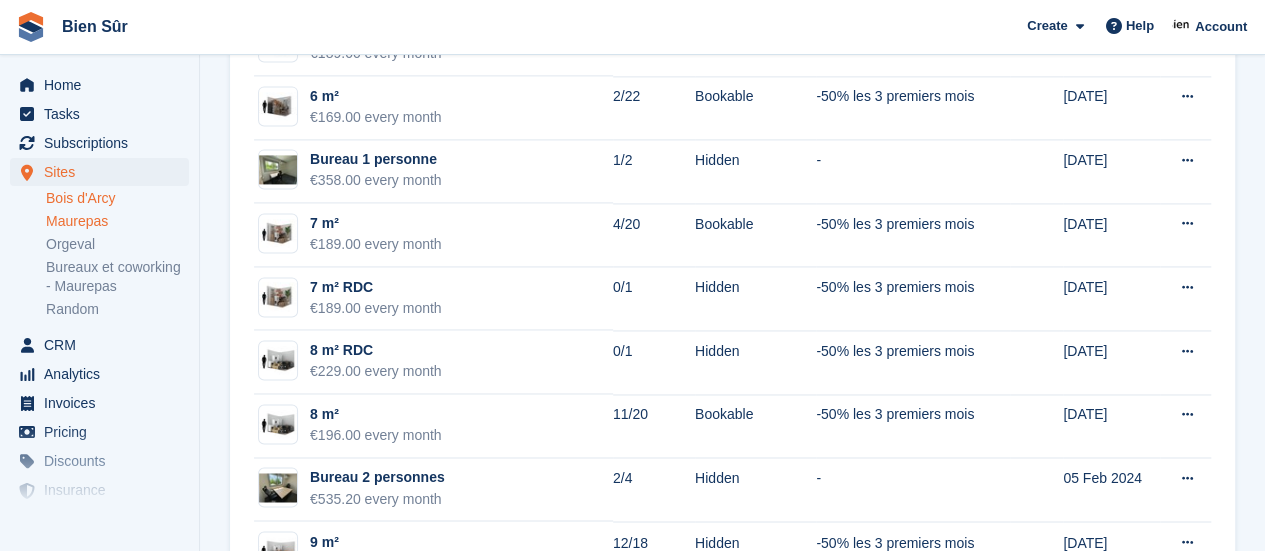 click on "Bois d'Arcy" at bounding box center [117, 198] 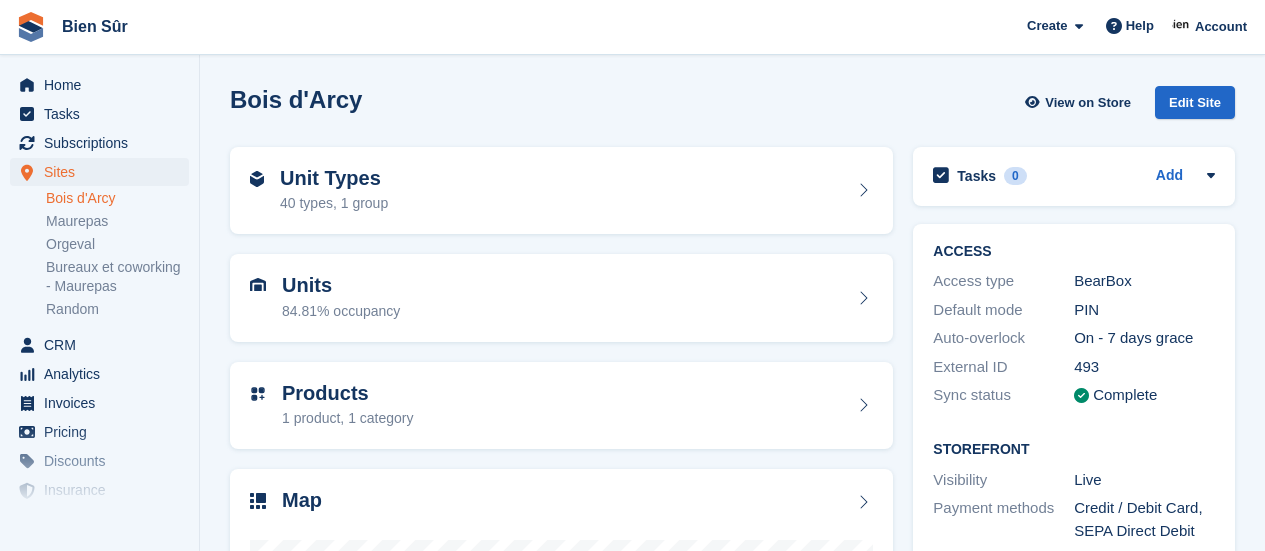 scroll, scrollTop: 0, scrollLeft: 0, axis: both 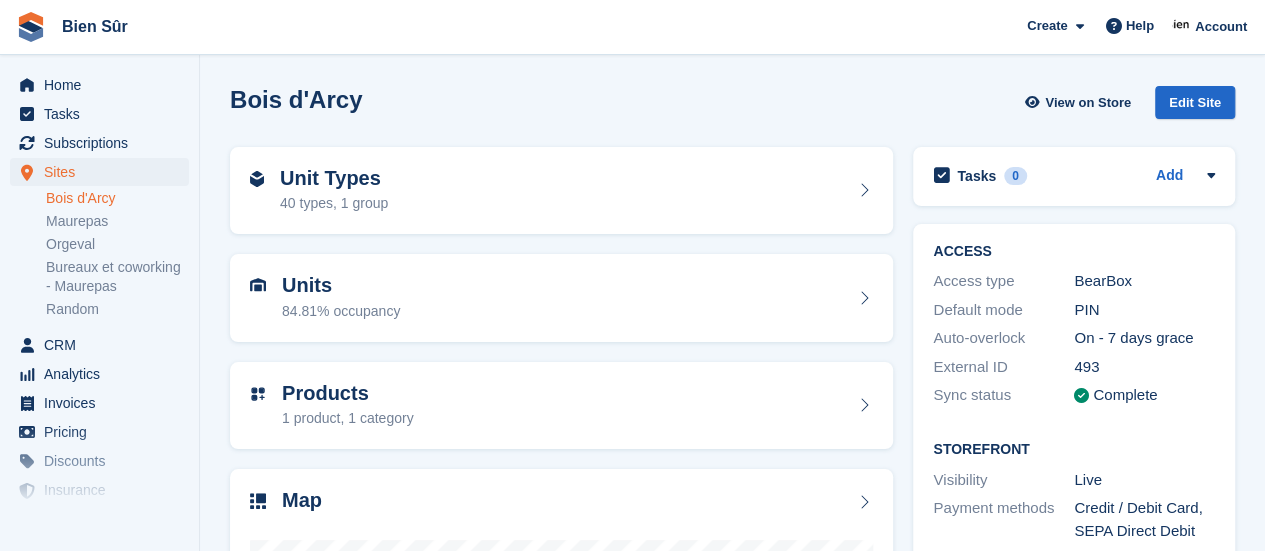 click on "Bois d'Arcy" at bounding box center (117, 198) 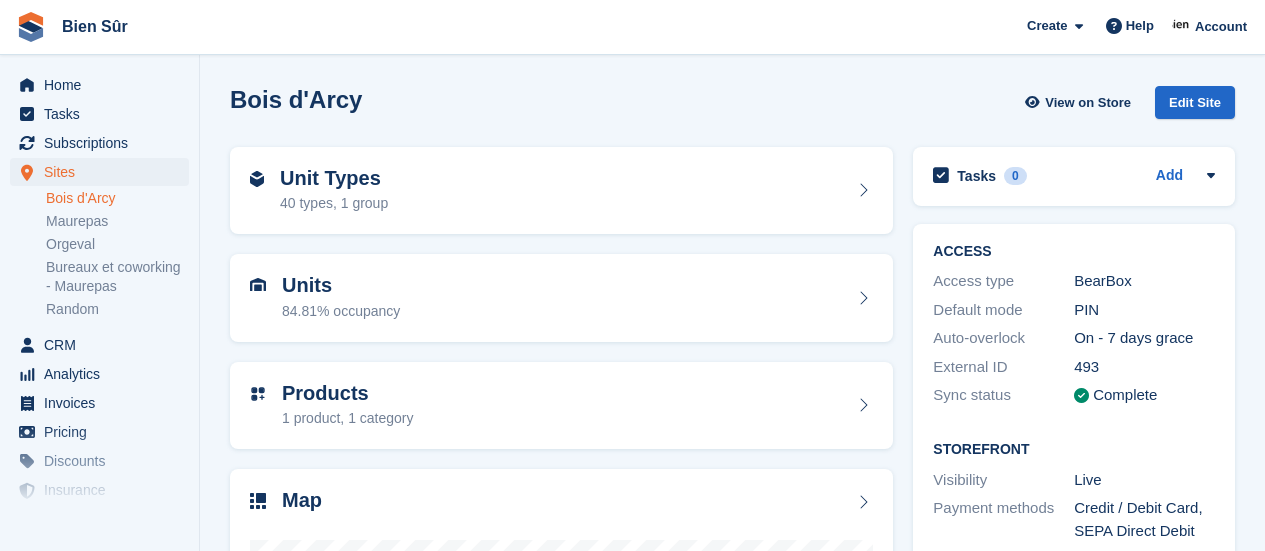 scroll, scrollTop: 0, scrollLeft: 0, axis: both 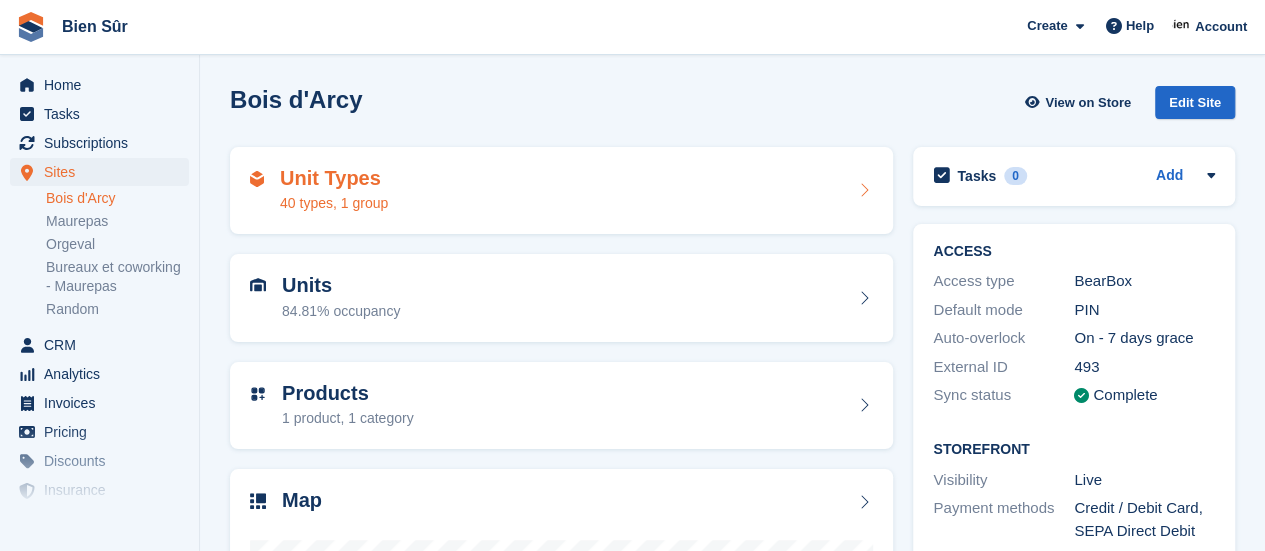 click on "Unit Types
40 types, 1 group" at bounding box center (561, 191) 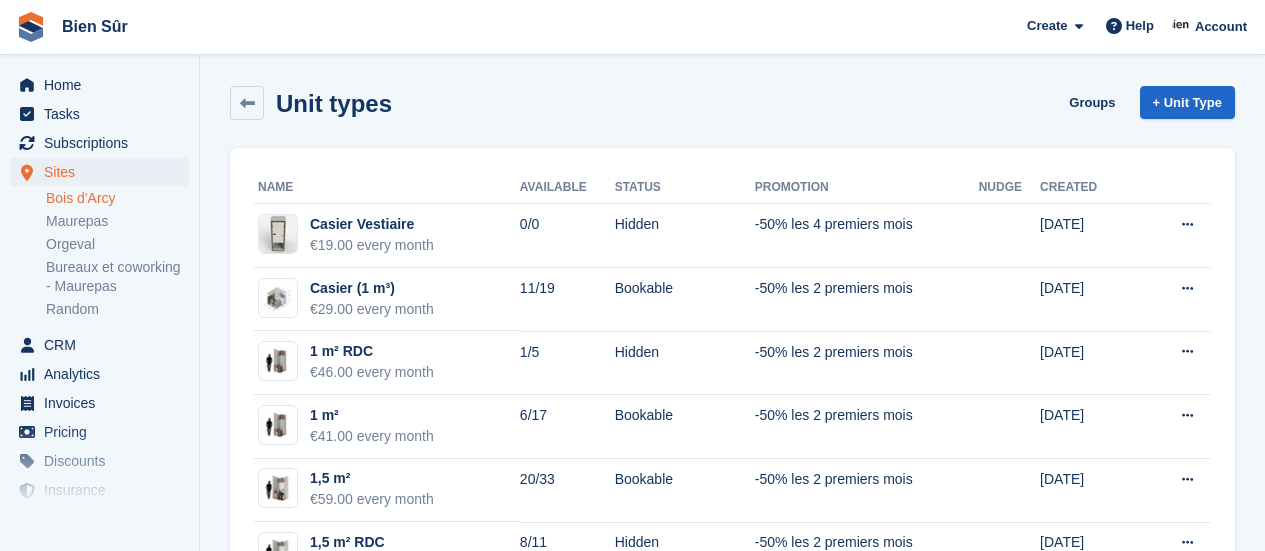 scroll, scrollTop: 0, scrollLeft: 0, axis: both 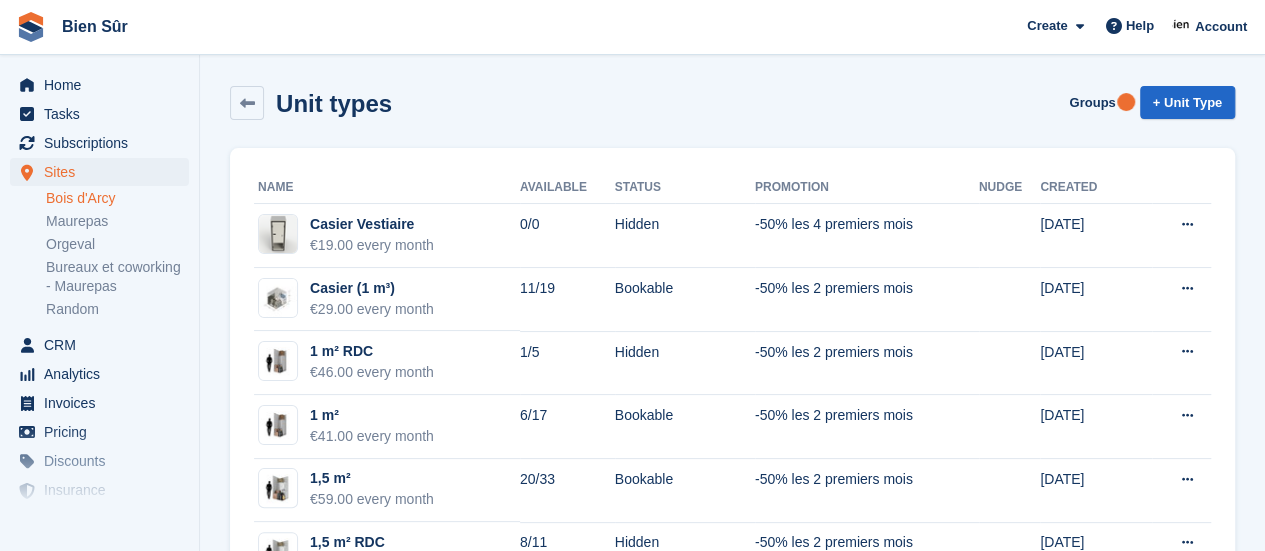 click on "Bois d'Arcy" at bounding box center [117, 198] 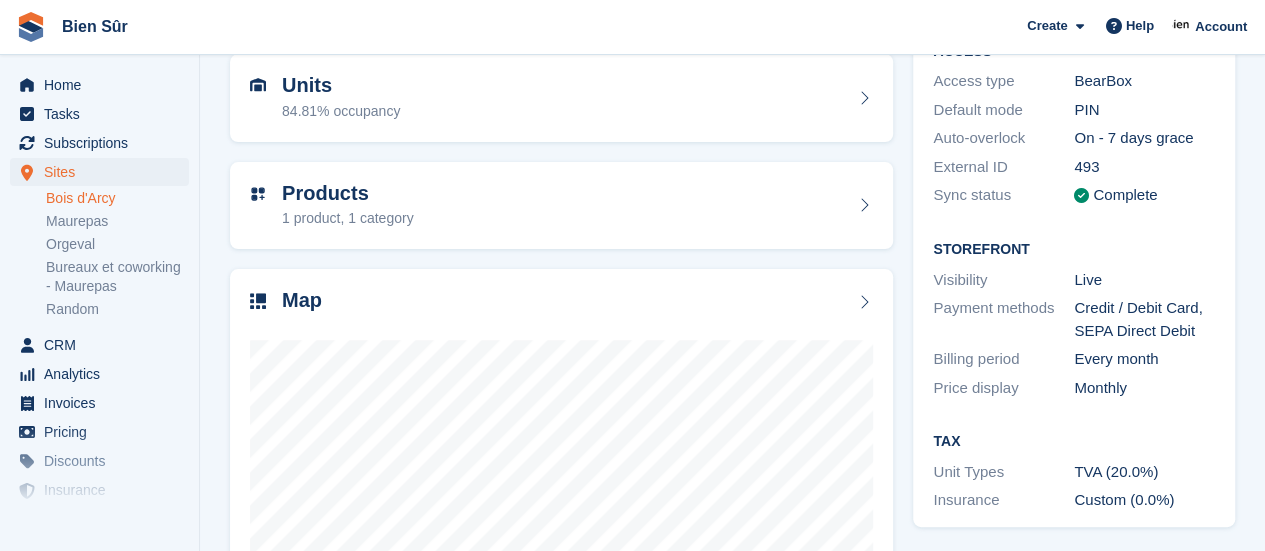 scroll, scrollTop: 0, scrollLeft: 0, axis: both 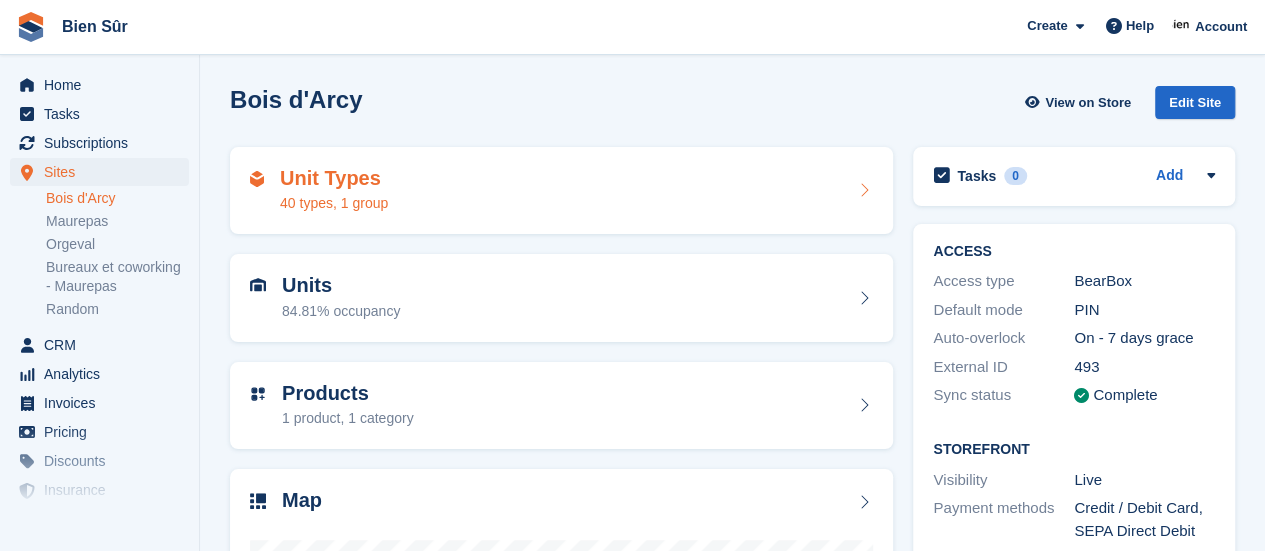 click on "Unit Types
40 types, 1 group" at bounding box center (561, 191) 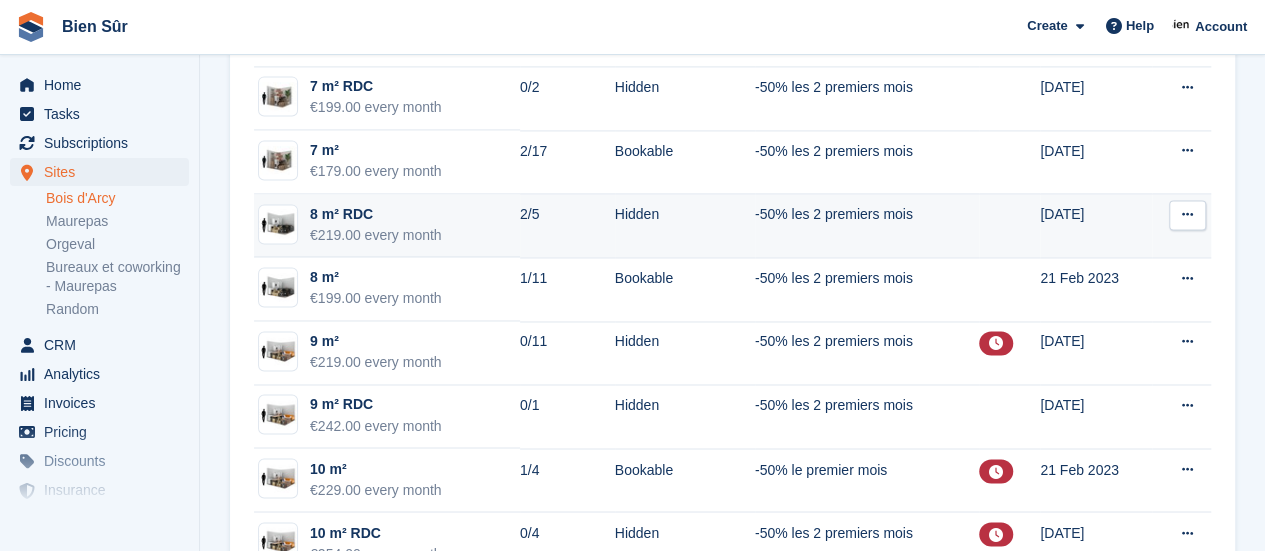 scroll, scrollTop: 1500, scrollLeft: 0, axis: vertical 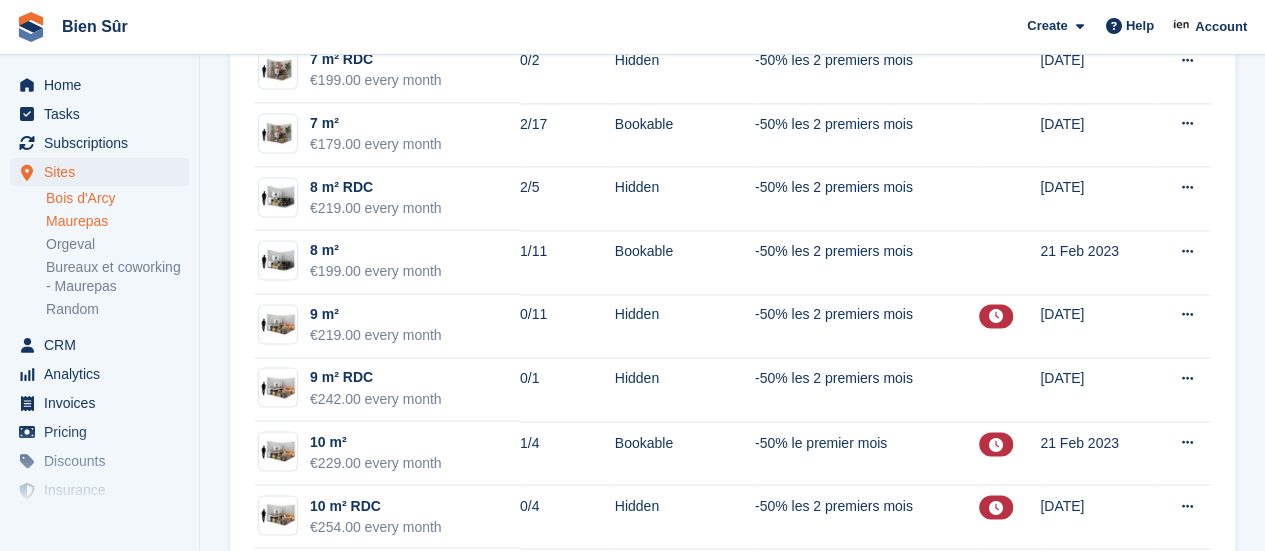 click on "Maurepas" at bounding box center (117, 221) 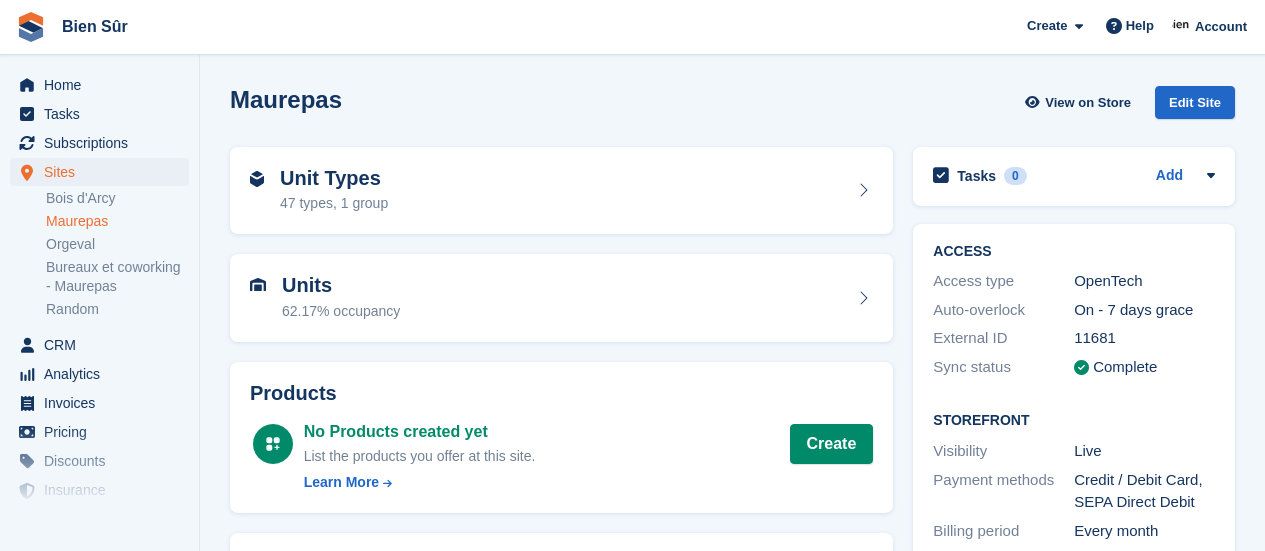 scroll, scrollTop: 0, scrollLeft: 0, axis: both 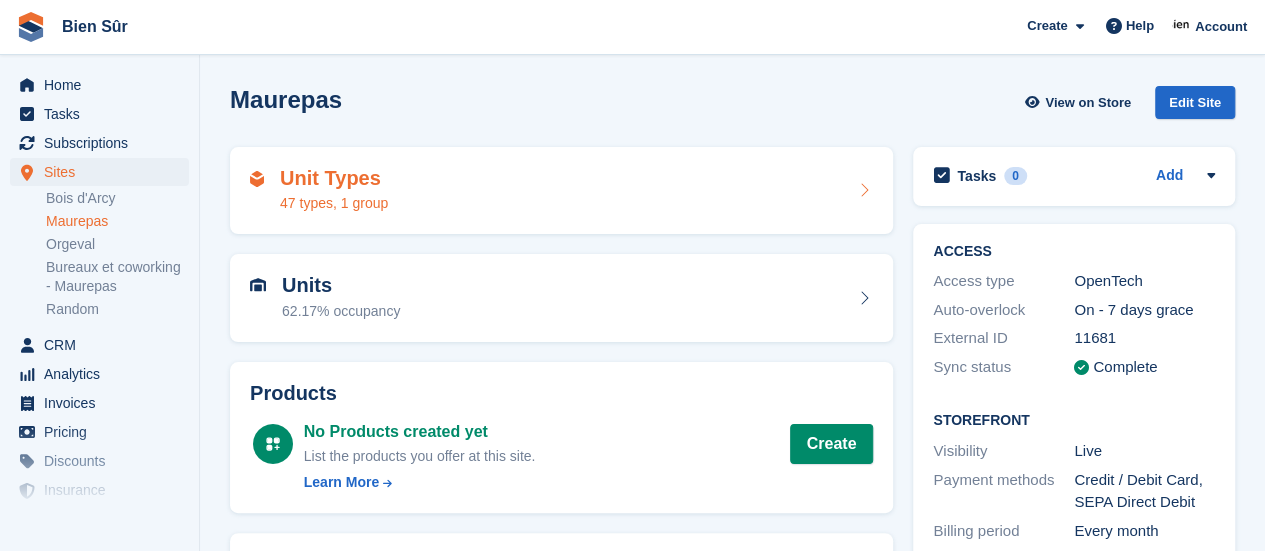 click on "47 types, 1 group" at bounding box center (334, 203) 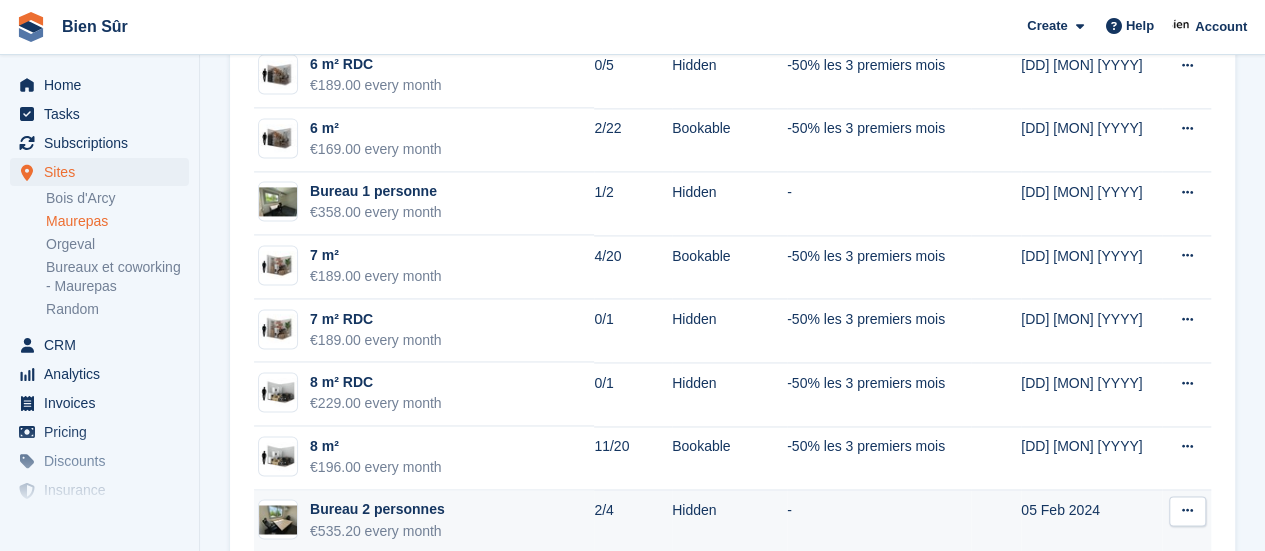 scroll, scrollTop: 1400, scrollLeft: 0, axis: vertical 